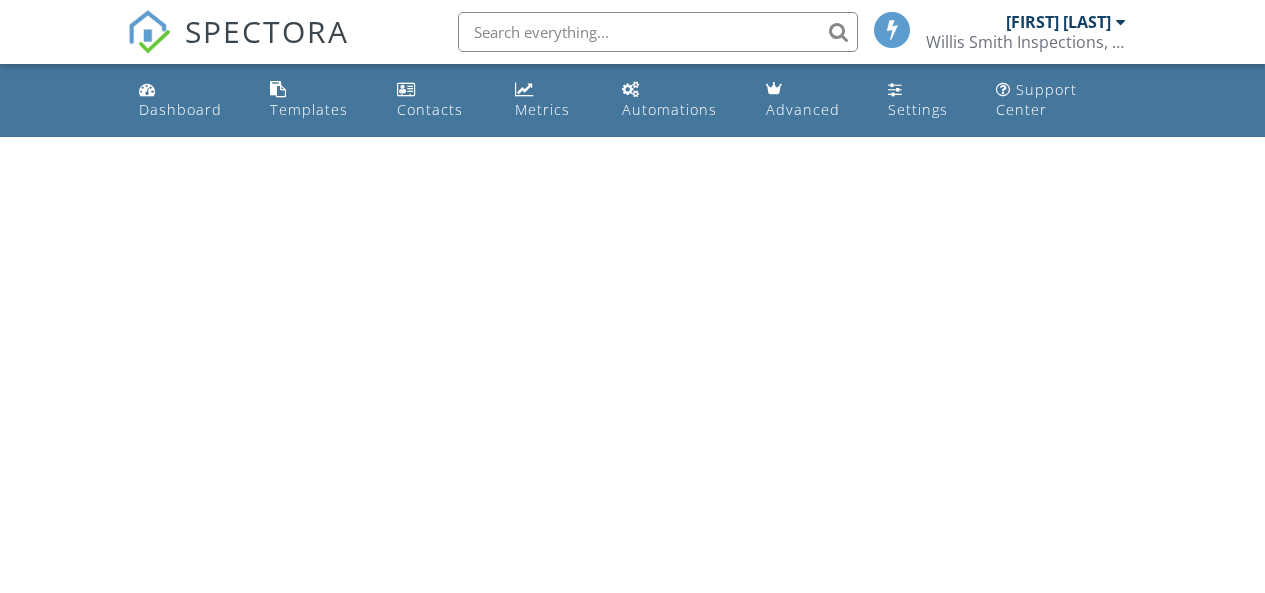 scroll, scrollTop: 0, scrollLeft: 0, axis: both 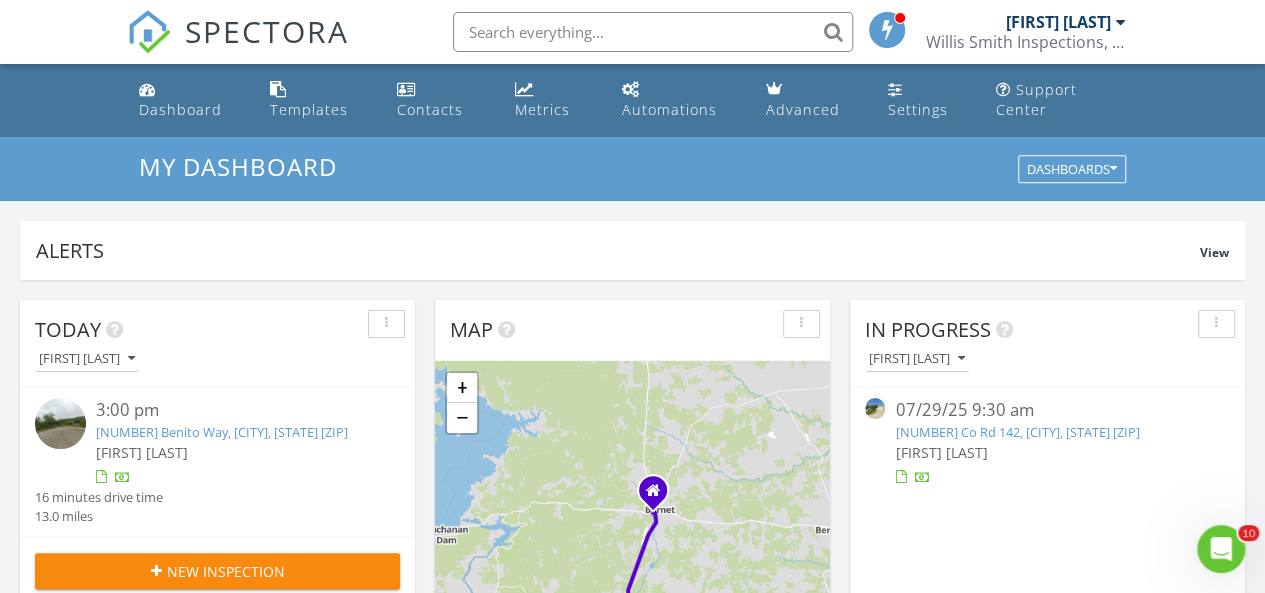 click on "[NUMBER] Co Rd 142, [CITY], [STATE] [ZIP]" at bounding box center (1017, 432) 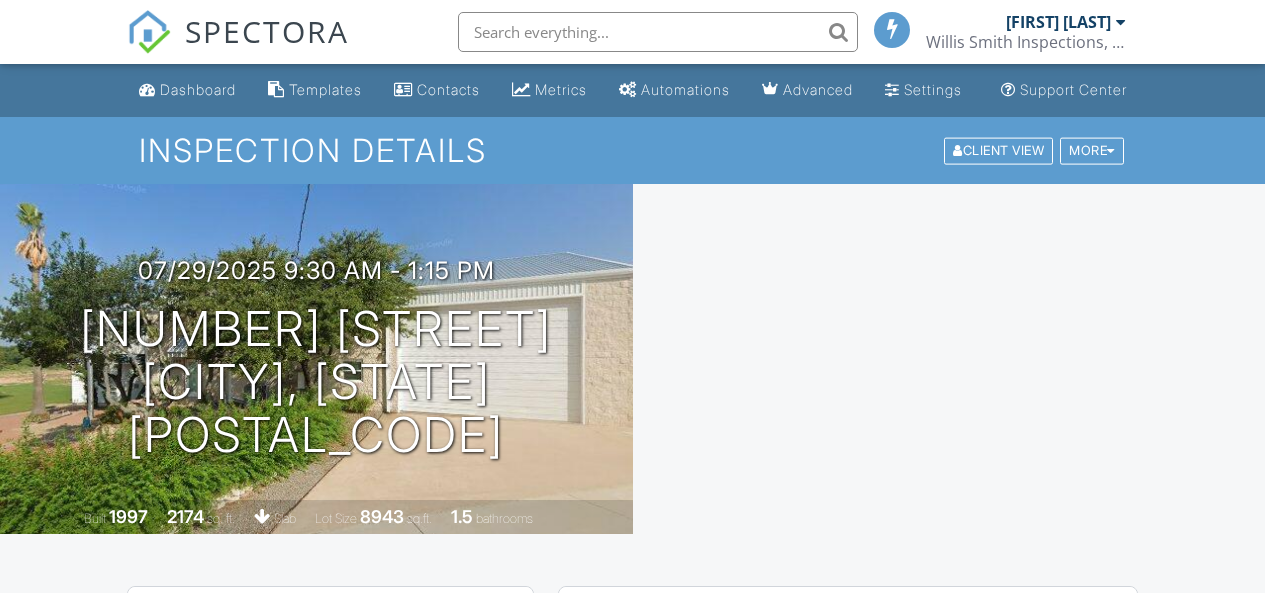 scroll, scrollTop: 0, scrollLeft: 0, axis: both 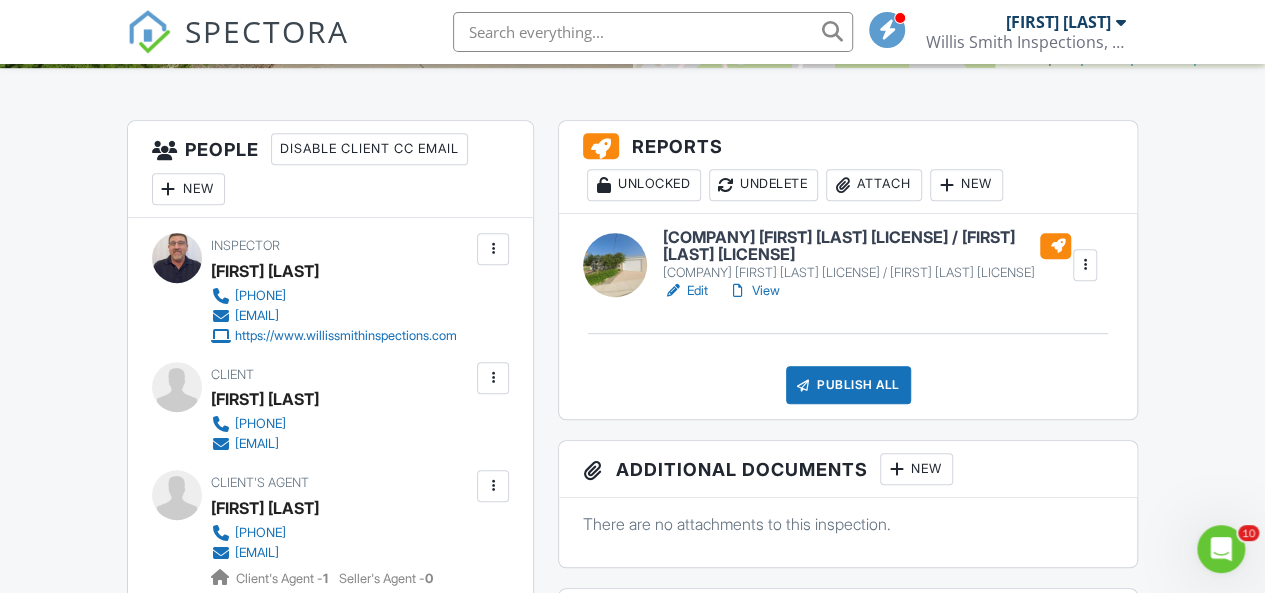 click on "Attach" at bounding box center (874, 185) 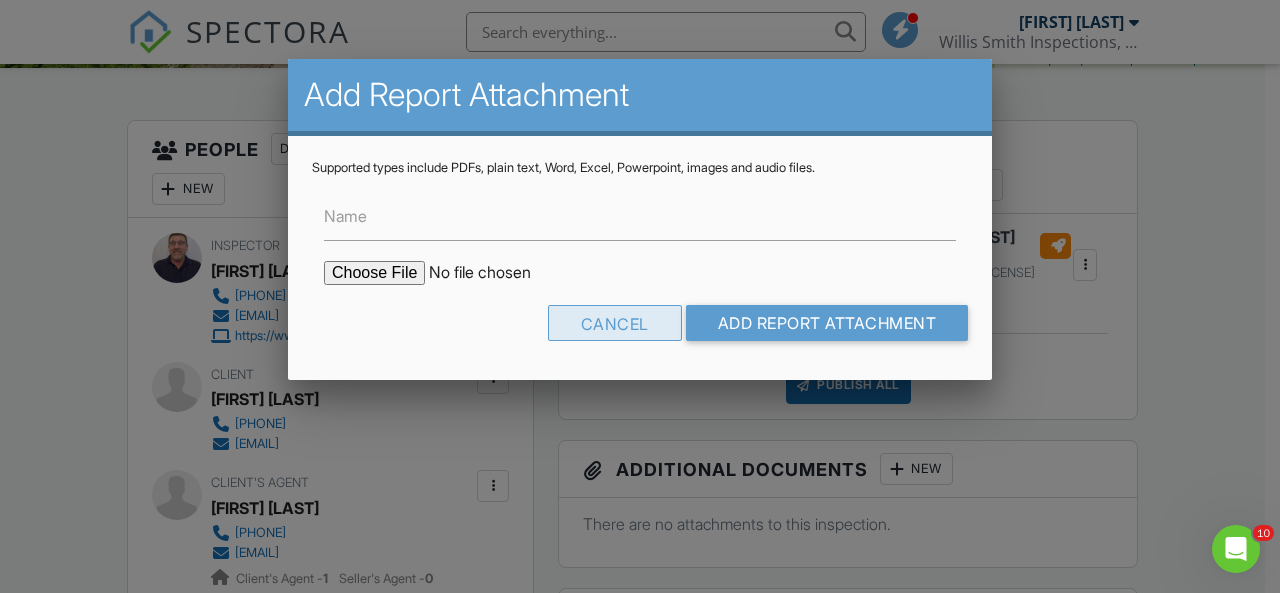 click on "Cancel" at bounding box center [615, 323] 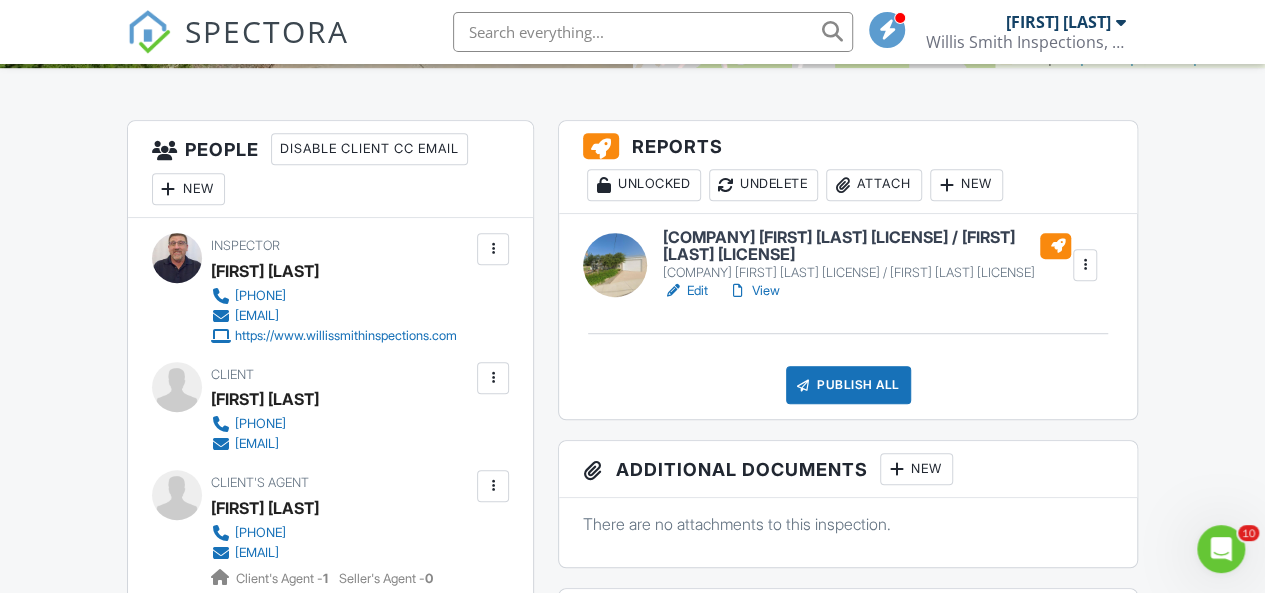 click at bounding box center [947, 185] 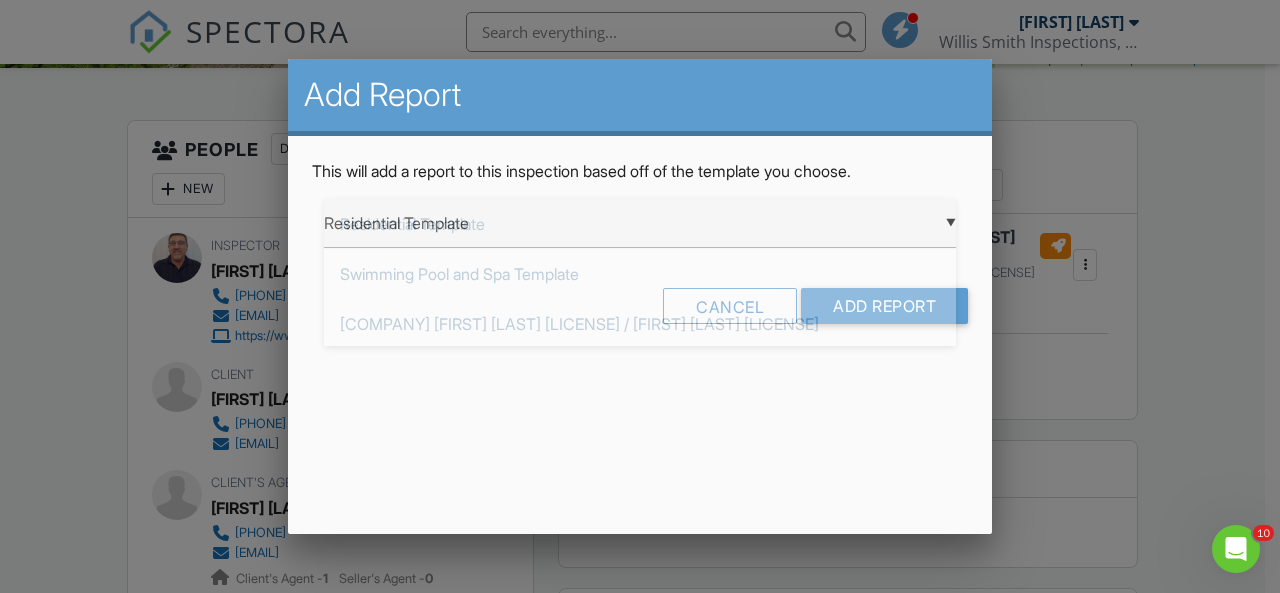 click on "▼ Residential Template Residential Template Swimming Pool and Spa Template Willis-Smith Inspections, LLC Brandon Smith TREC#22033 / Dino Maisano TREC #23288 Willis-Smith Inspections, LLC Brandon Smith TREC#22033 / Dino Maisano TREC #23288 - Copy TREC REI 7-6 Residential Template
Swimming Pool and Spa Template
Willis-Smith Inspections, LLC Brandon Smith TREC#22033 / Dino Maisano TREC #23288
Willis-Smith Inspections, LLC Brandon Smith TREC#22033 / Dino Maisano TREC #23288 - Copy
TREC REI 7-6" at bounding box center [640, 223] 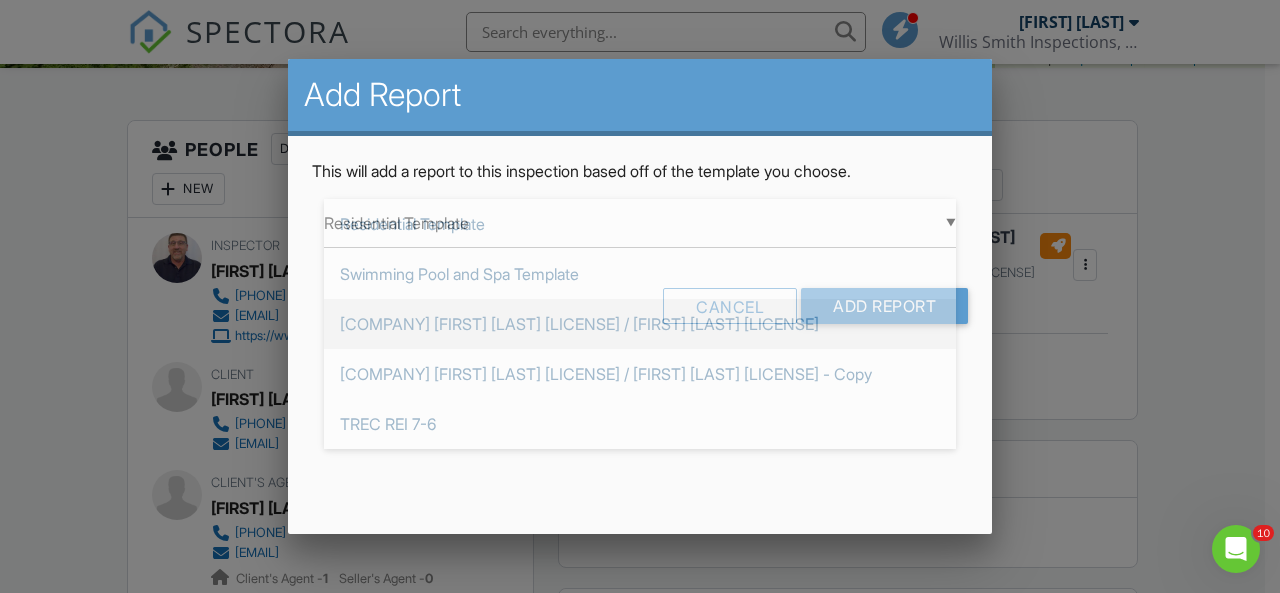 click on "Willis-Smith Inspections, LLC [FIRST] [LAST] TREC#22033 / [FIRST] [LAST] TREC #23288" at bounding box center (640, 324) 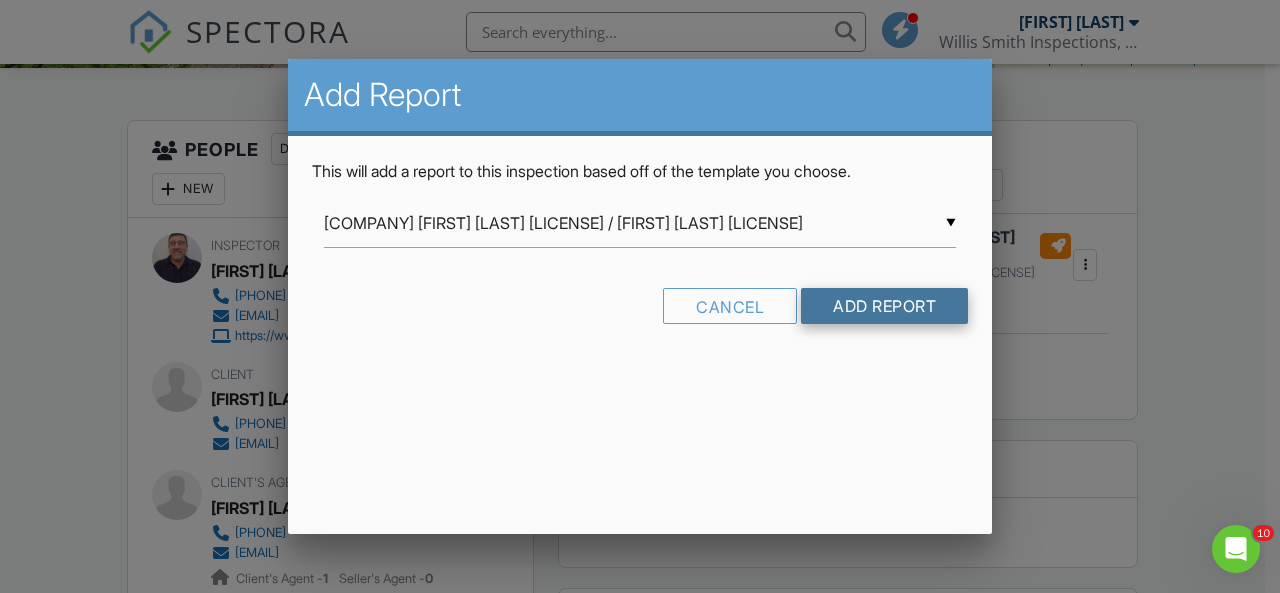 click on "Add Report" at bounding box center [884, 306] 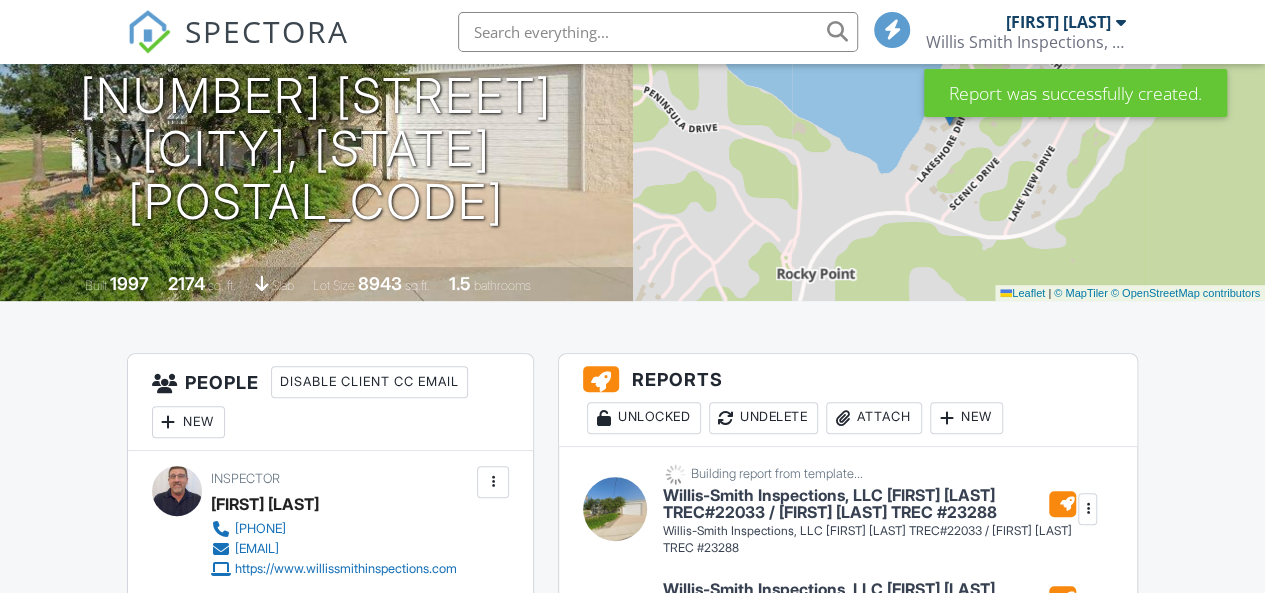 scroll, scrollTop: 466, scrollLeft: 0, axis: vertical 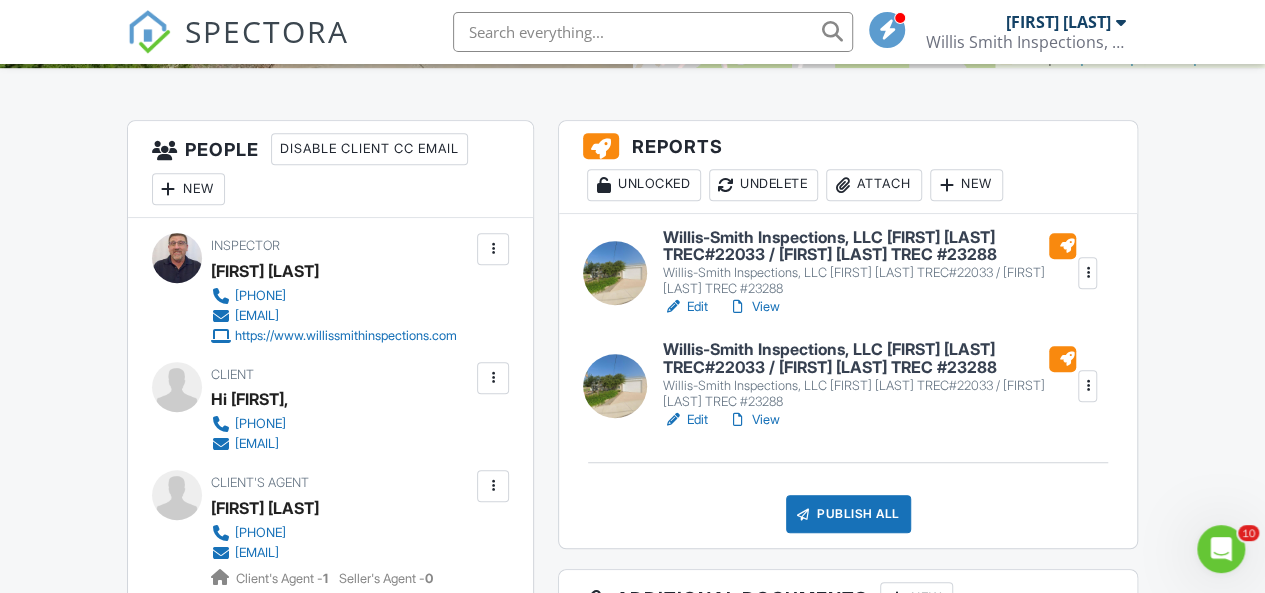 click on "Willis-Smith Inspections, LLC [FIRST] [LAST] TREC#22033 / [FIRST] [LAST] TREC #23288" at bounding box center [869, 358] 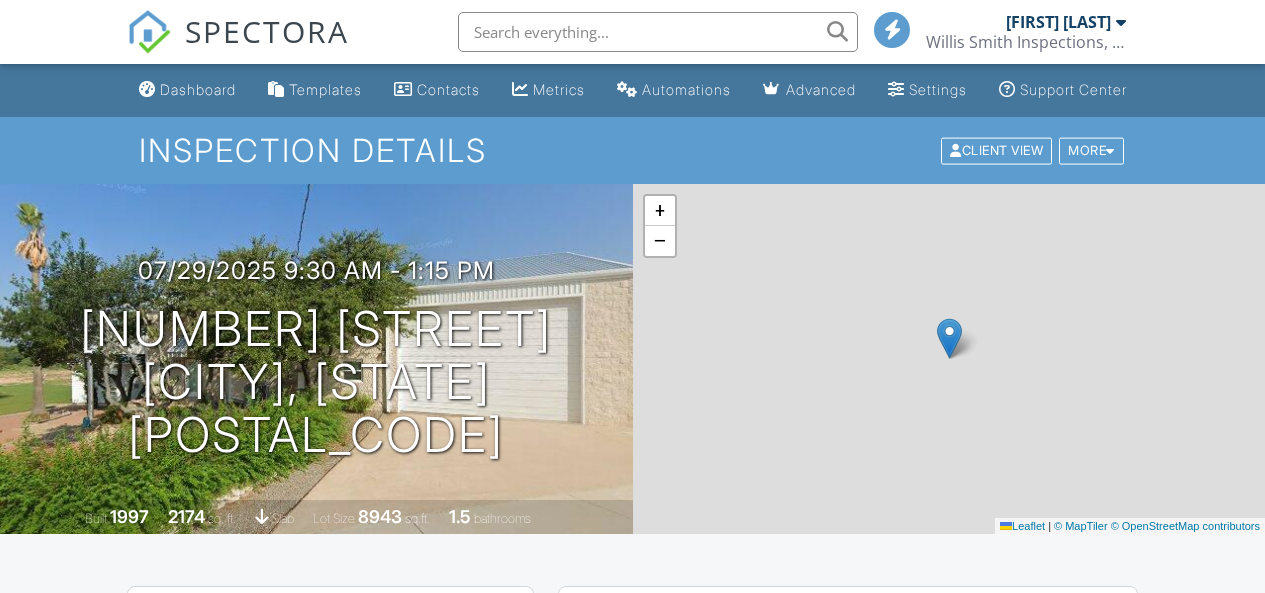 scroll, scrollTop: 0, scrollLeft: 0, axis: both 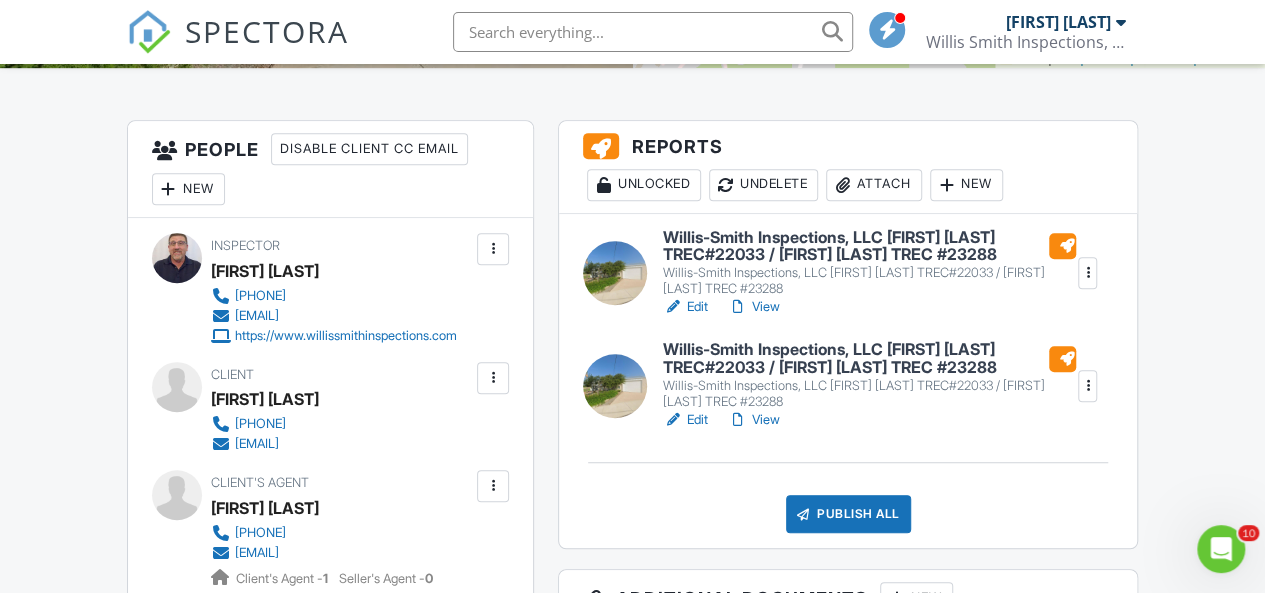 click on "Willis-Smith Inspections, LLC [FIRST] [LAST] TREC#22033 / [FIRST] [LAST] TREC #23288" at bounding box center [869, 358] 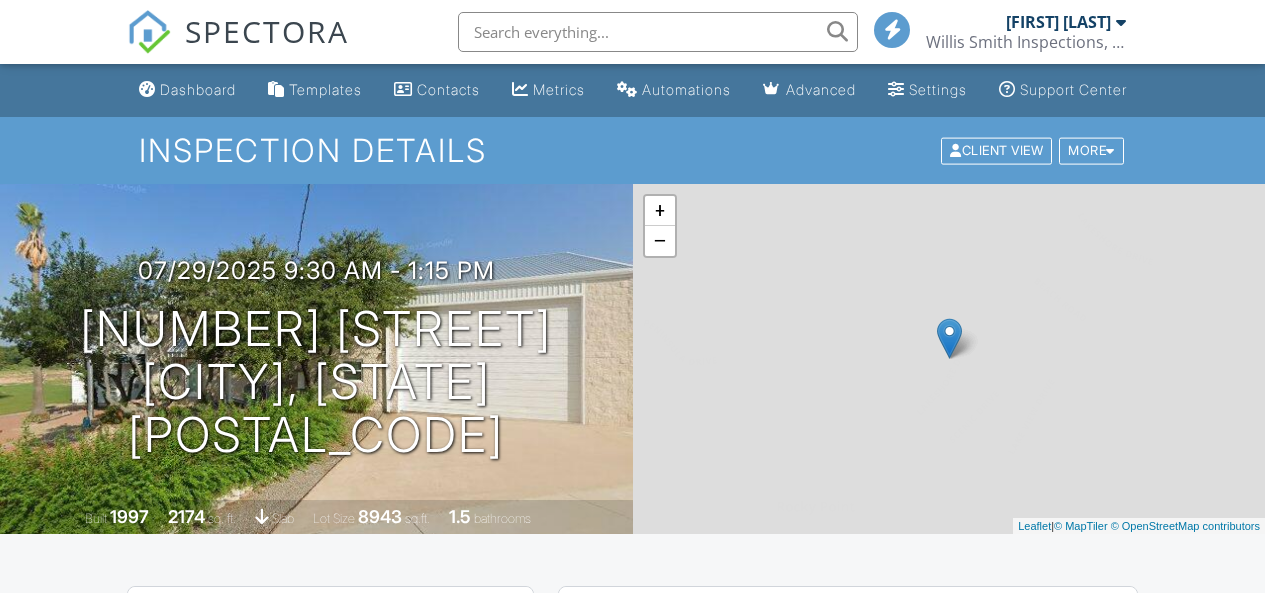 scroll, scrollTop: 0, scrollLeft: 0, axis: both 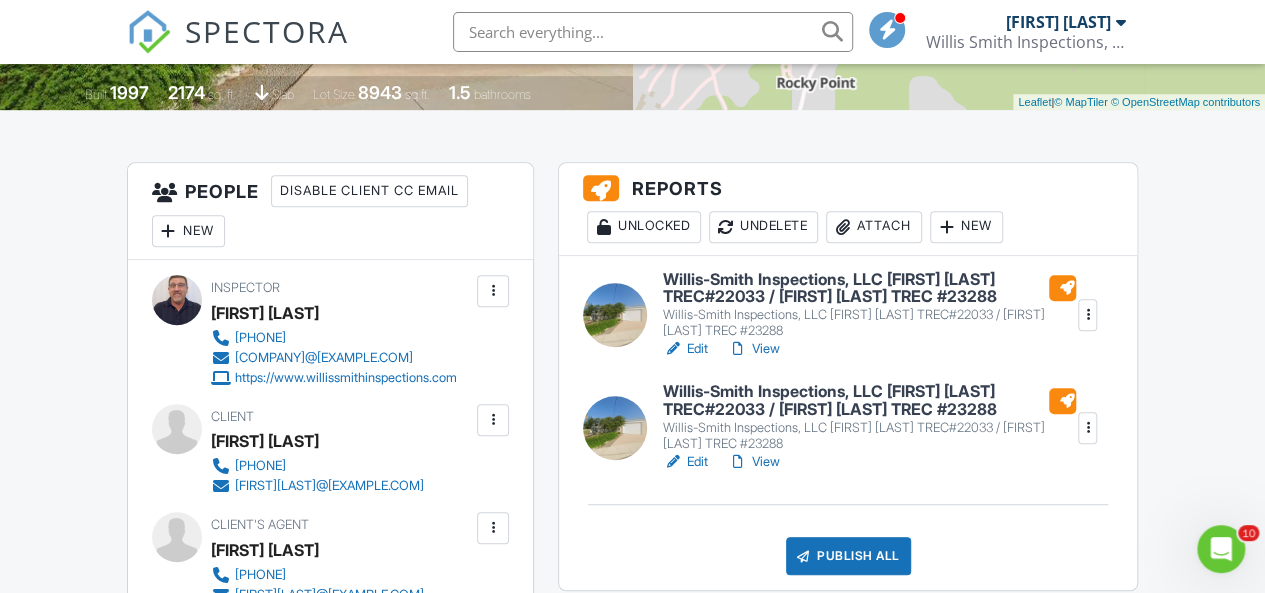 click on "Willis-Smith Inspections, LLC [FIRST] [LAST] TREC#[NUMBER] / [FIRST] [LAST] TREC #[NUMBER]" at bounding box center [869, 288] 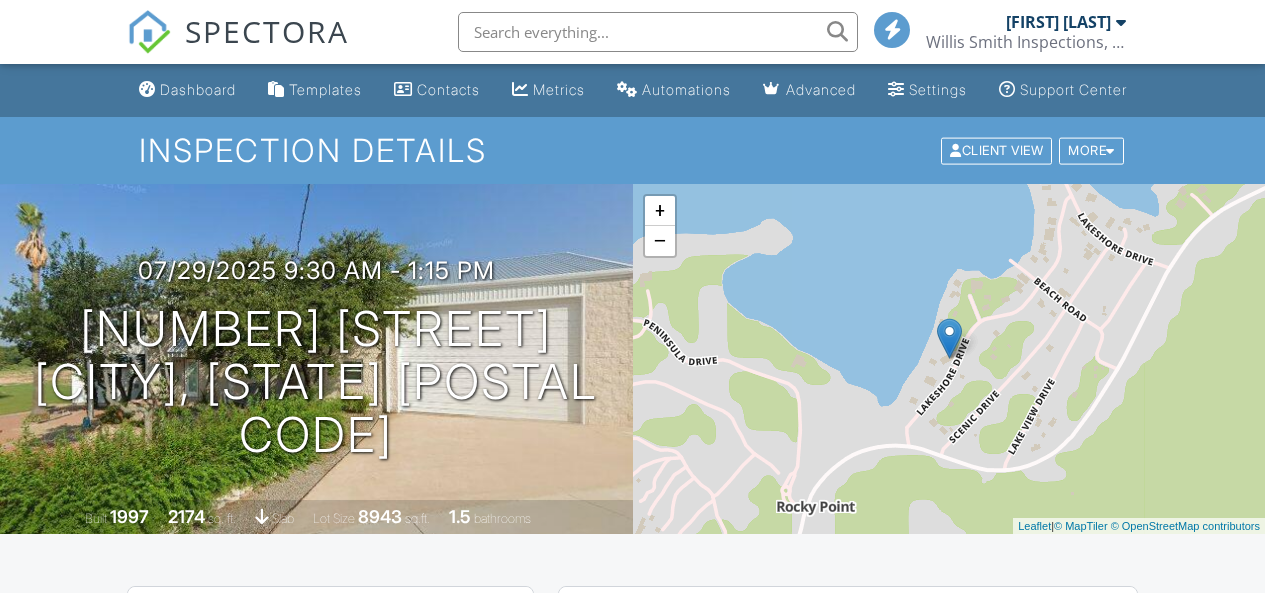 scroll, scrollTop: 466, scrollLeft: 0, axis: vertical 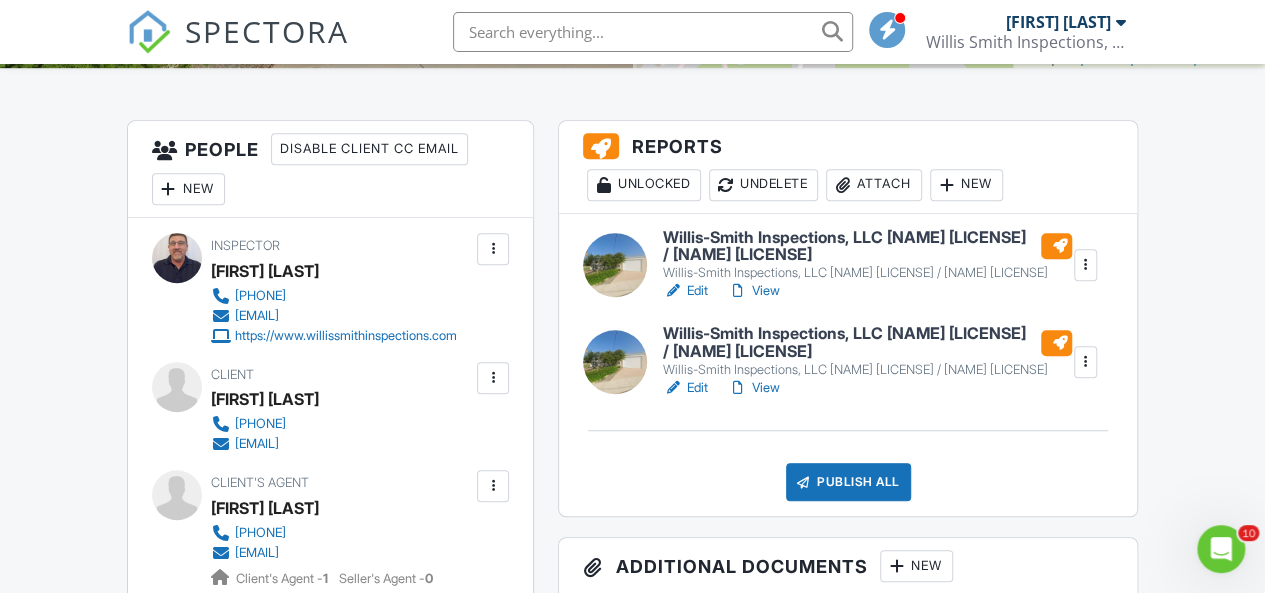 click on "Willis-Smith Inspections, LLC [FIRST] [LAST] TREC#[NUMBER] / [FIRST] [LAST] TREC #[NUMBER]" at bounding box center (867, 246) 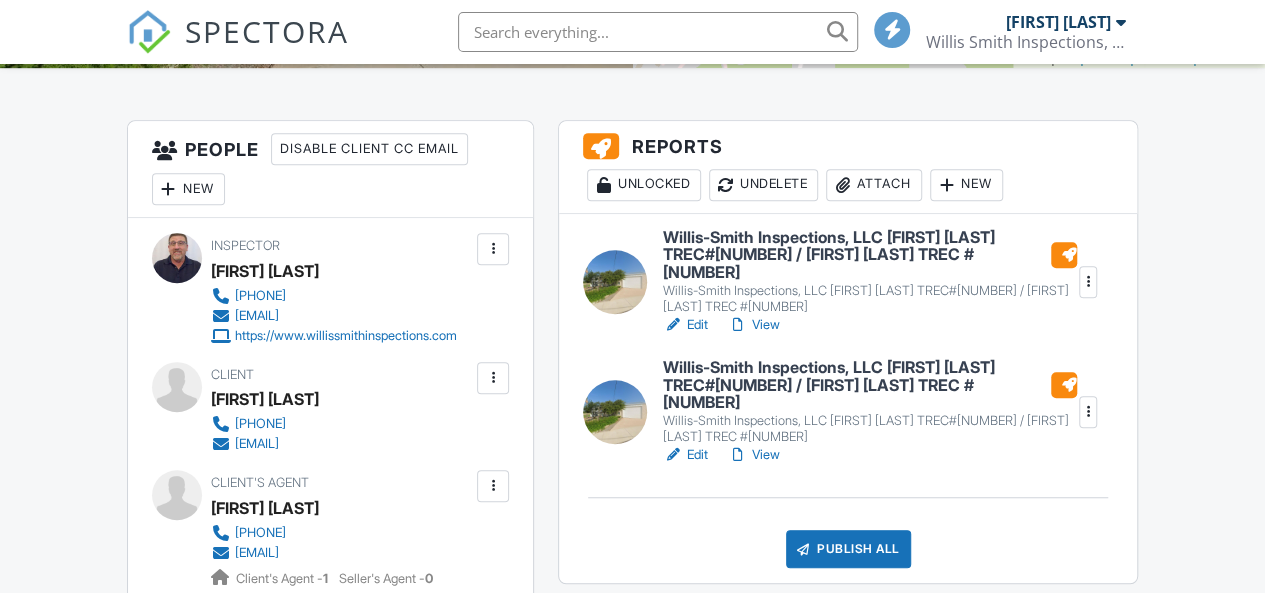 scroll, scrollTop: 466, scrollLeft: 0, axis: vertical 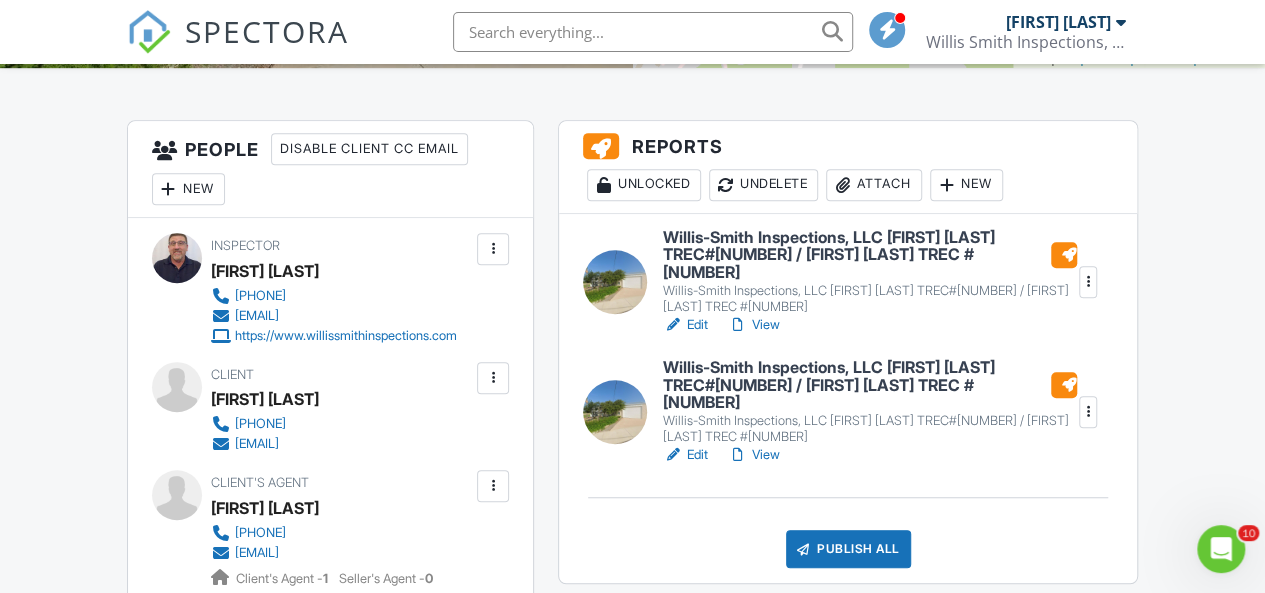 click on "[COMPANY] [FIRST] [LAST] TREC#[NUMBER] / [FIRST] [LAST] TREC #[NUMBER]" at bounding box center [870, 255] 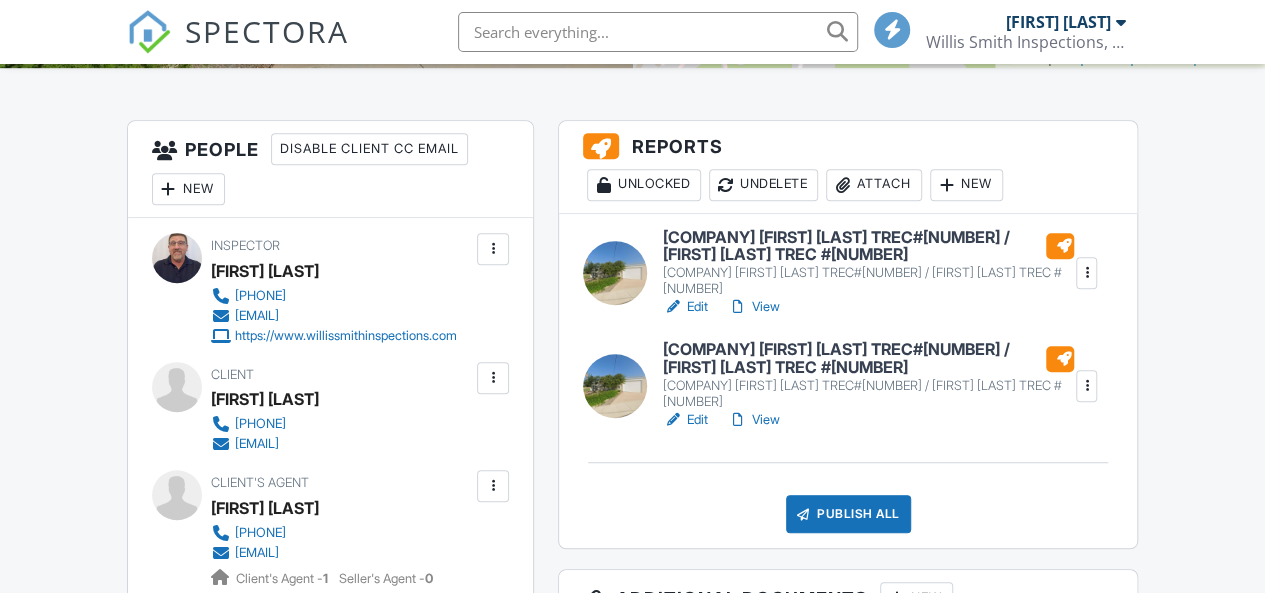 scroll, scrollTop: 466, scrollLeft: 0, axis: vertical 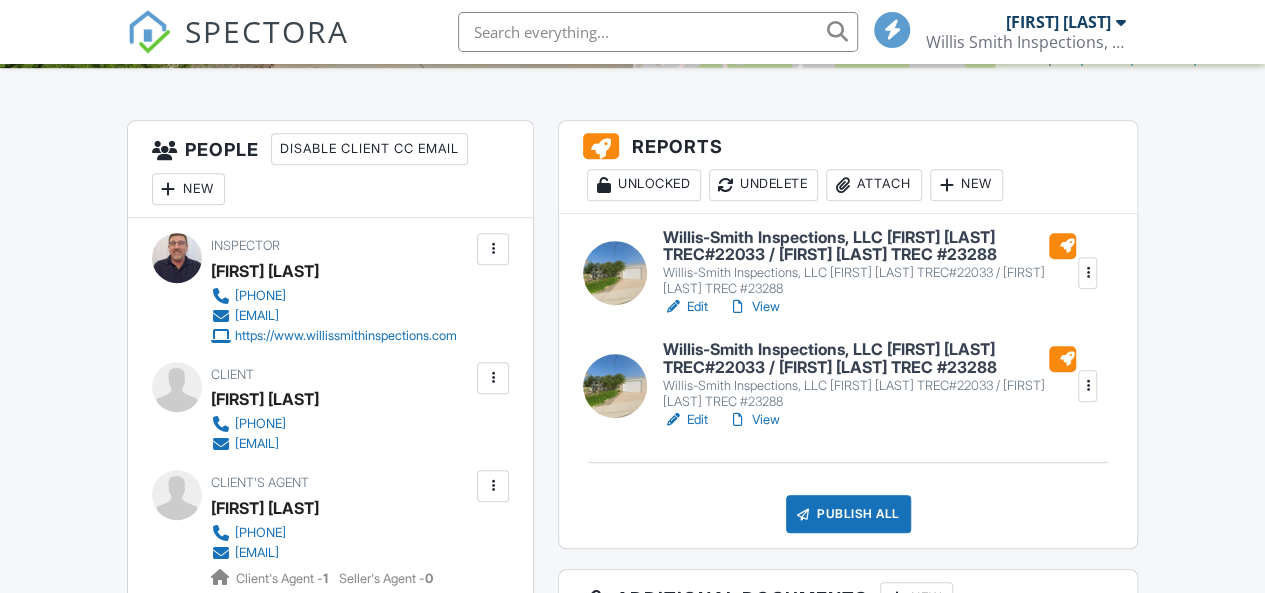 click at bounding box center [1088, 273] 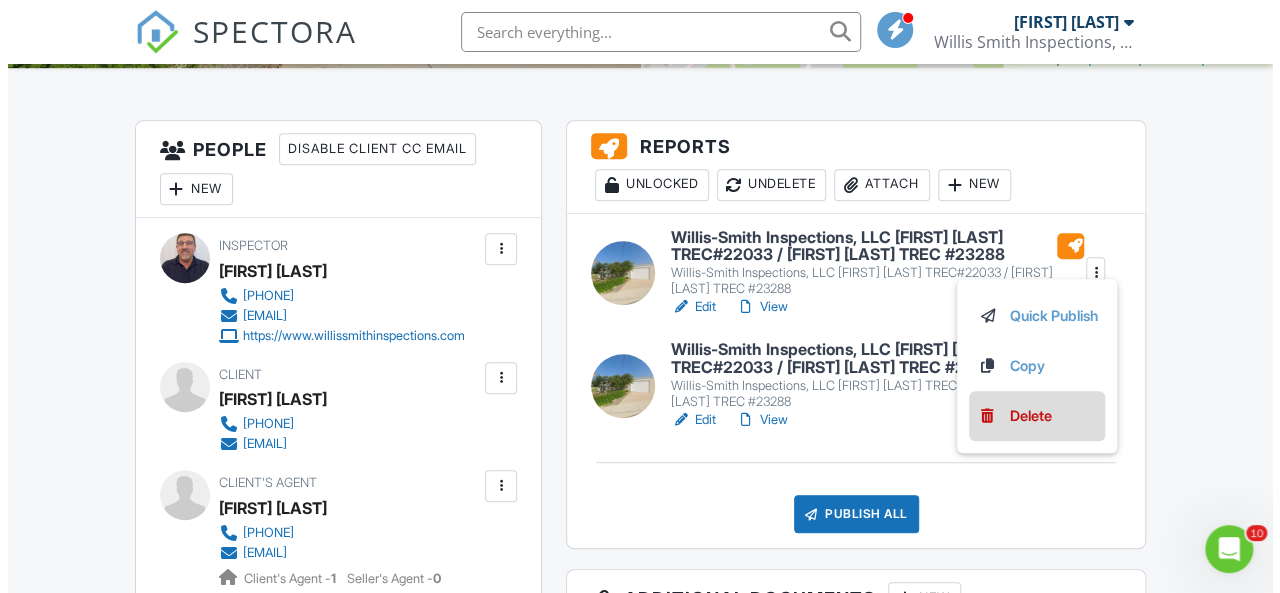scroll, scrollTop: 0, scrollLeft: 0, axis: both 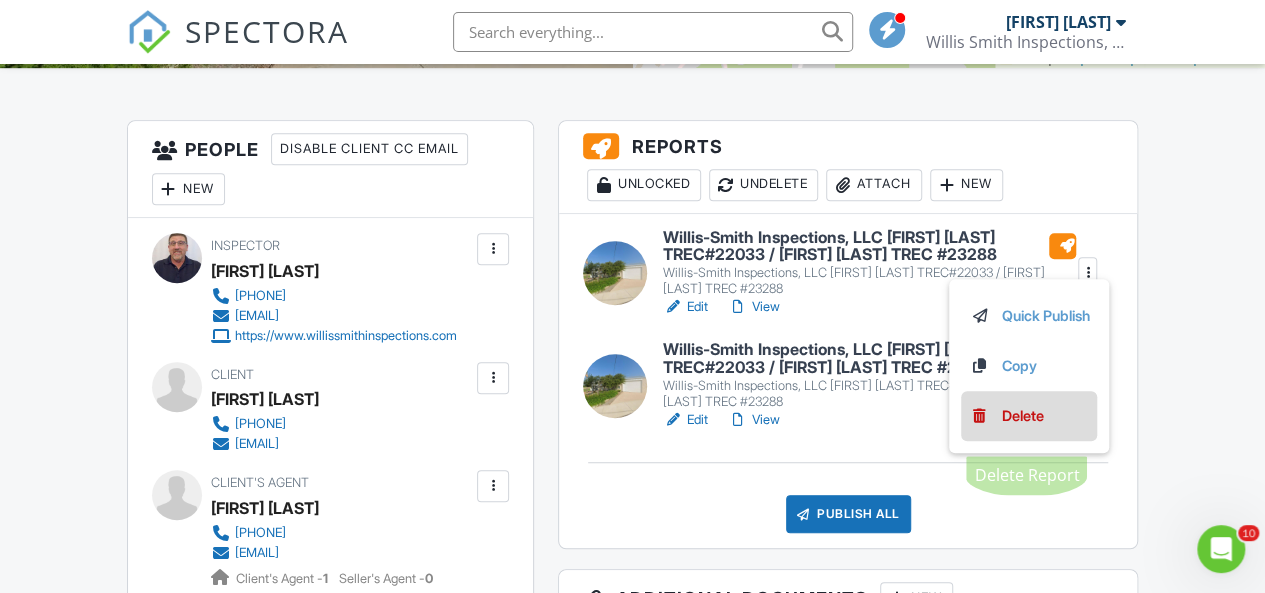 click on "Delete" at bounding box center [1022, 416] 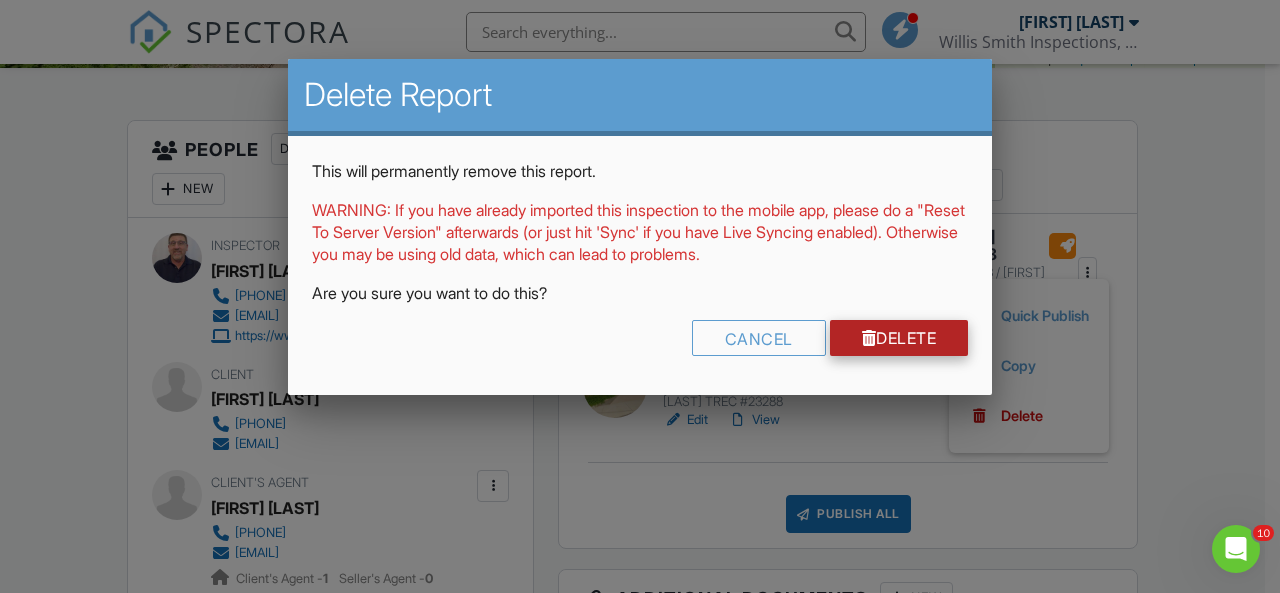 click on "Delete" at bounding box center [899, 338] 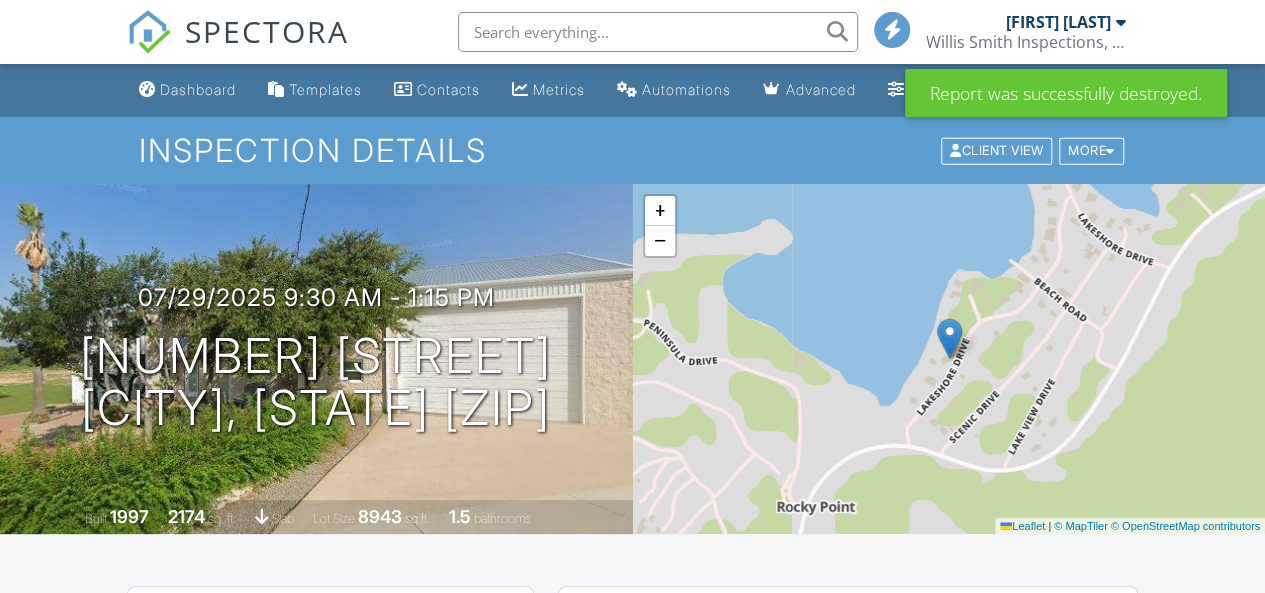 scroll, scrollTop: 233, scrollLeft: 0, axis: vertical 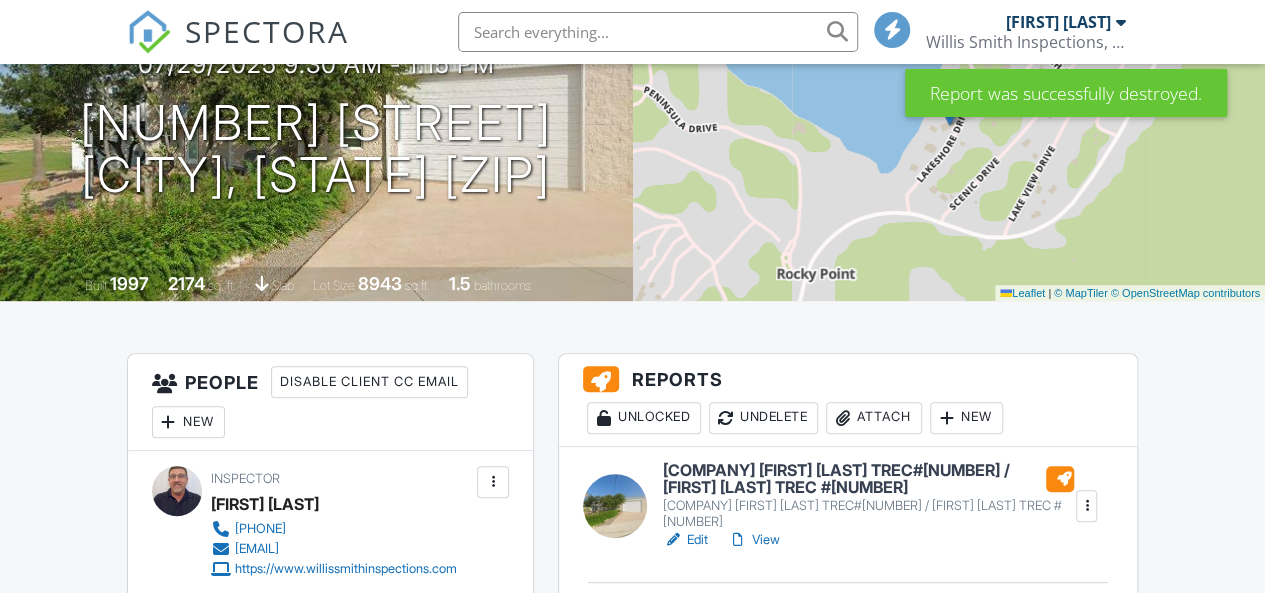 click on "[COMPANY] [FIRST] [LAST] TREC#[NUMBER] / [FIRST] [LAST] TREC #[NUMBER]" at bounding box center (868, 479) 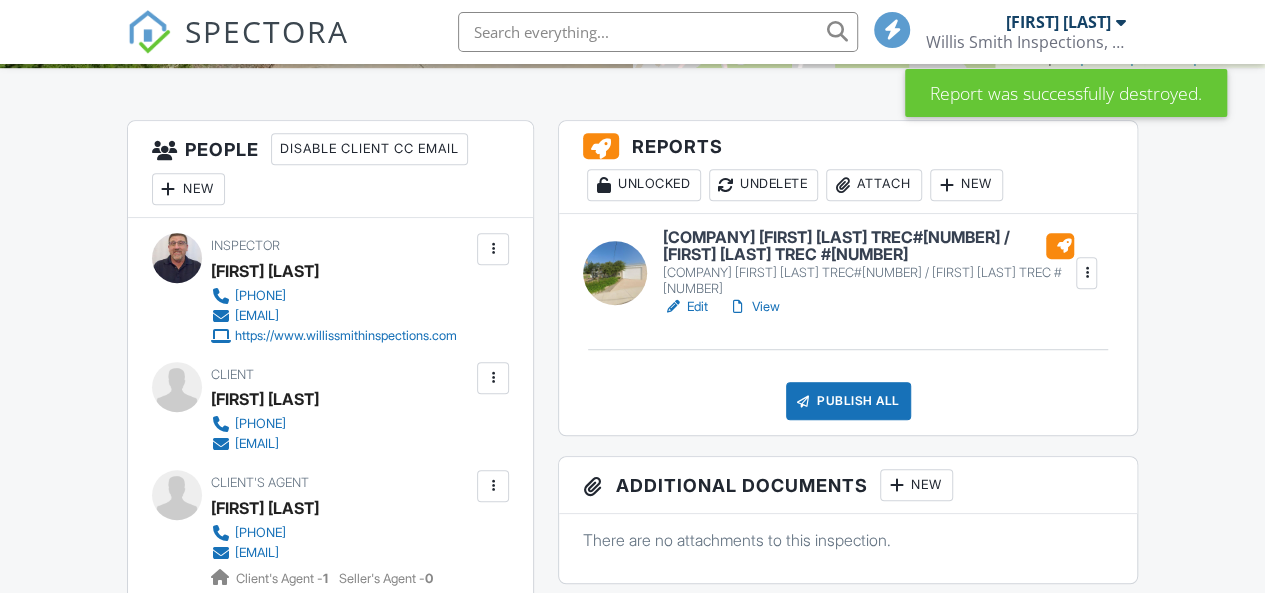 scroll, scrollTop: 0, scrollLeft: 0, axis: both 